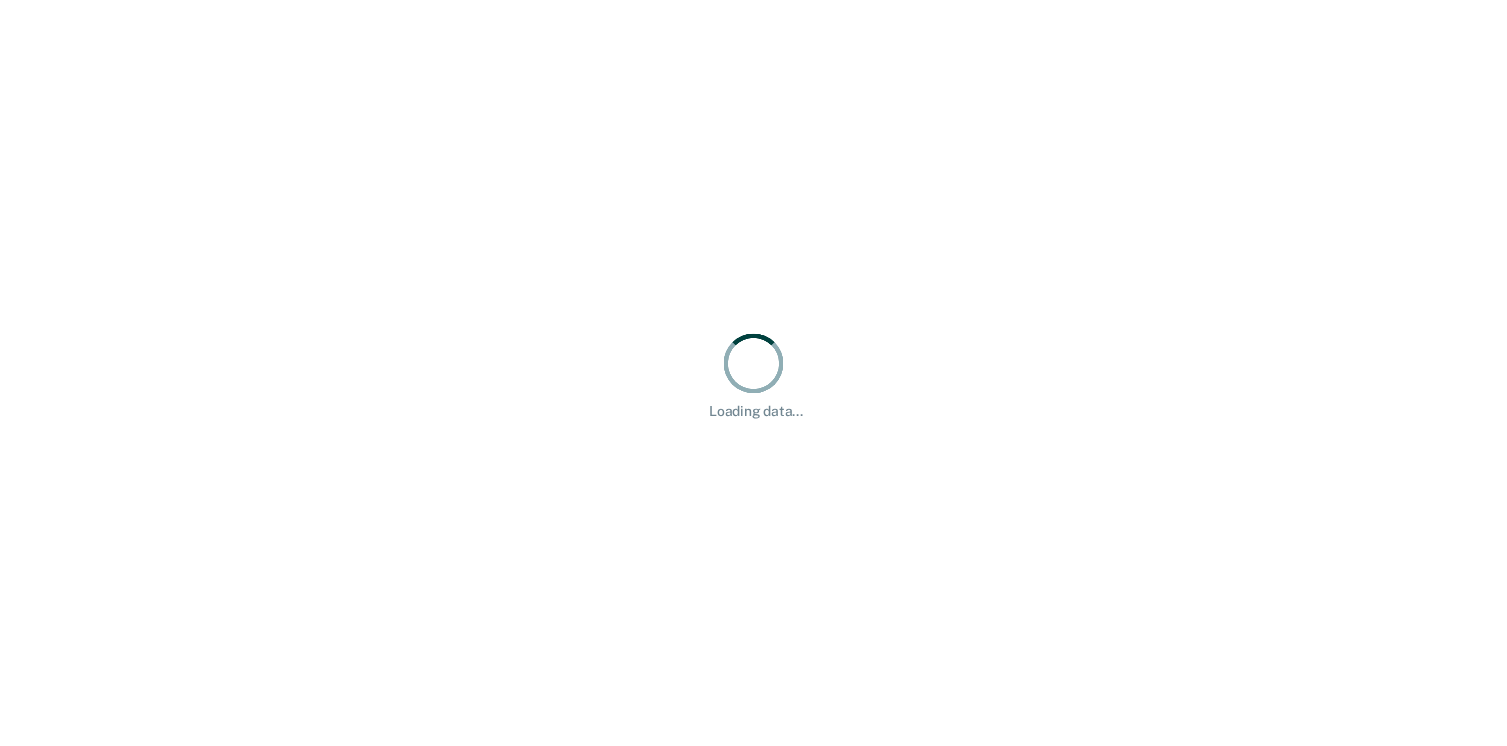 scroll, scrollTop: 0, scrollLeft: 0, axis: both 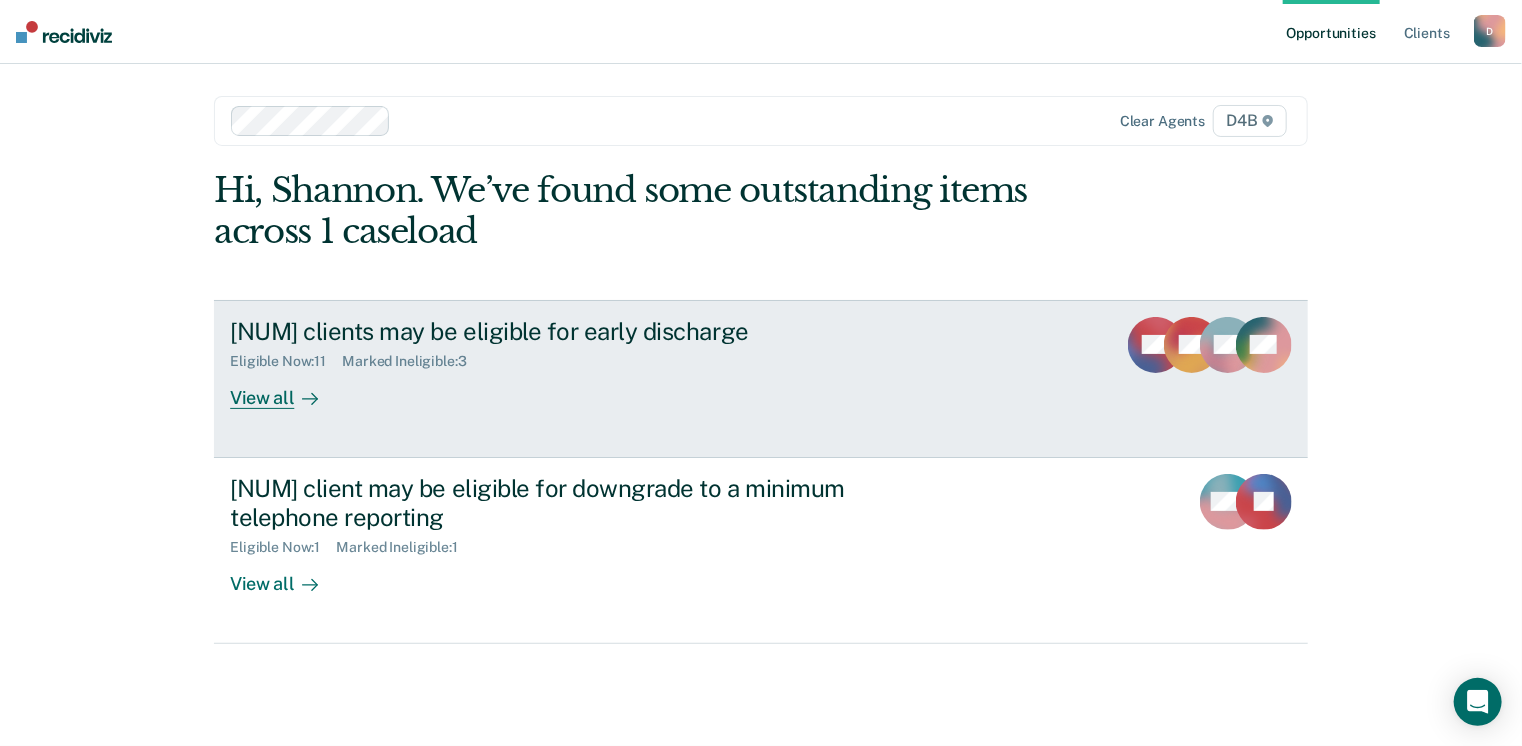 click on "View all" at bounding box center (286, 389) 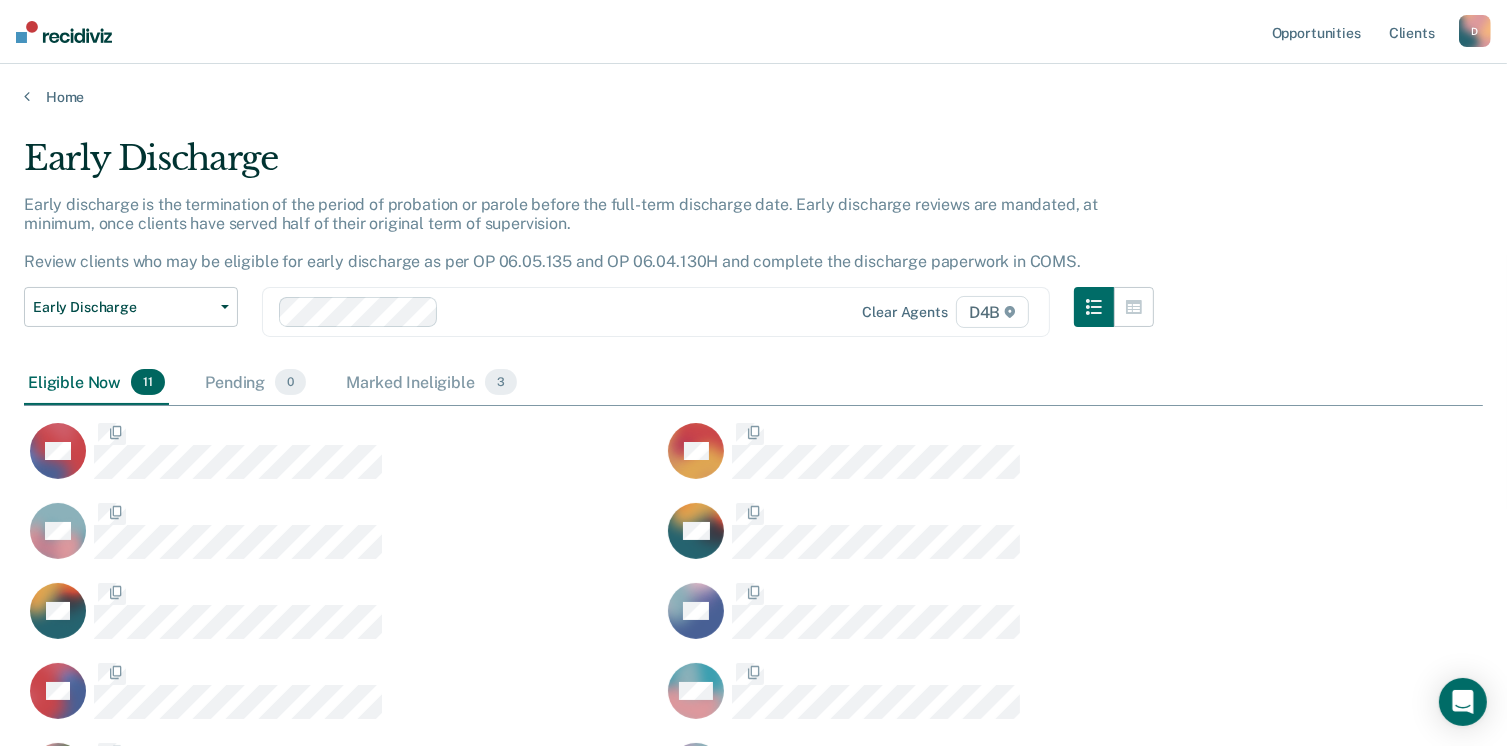 scroll, scrollTop: 16, scrollLeft: 16, axis: both 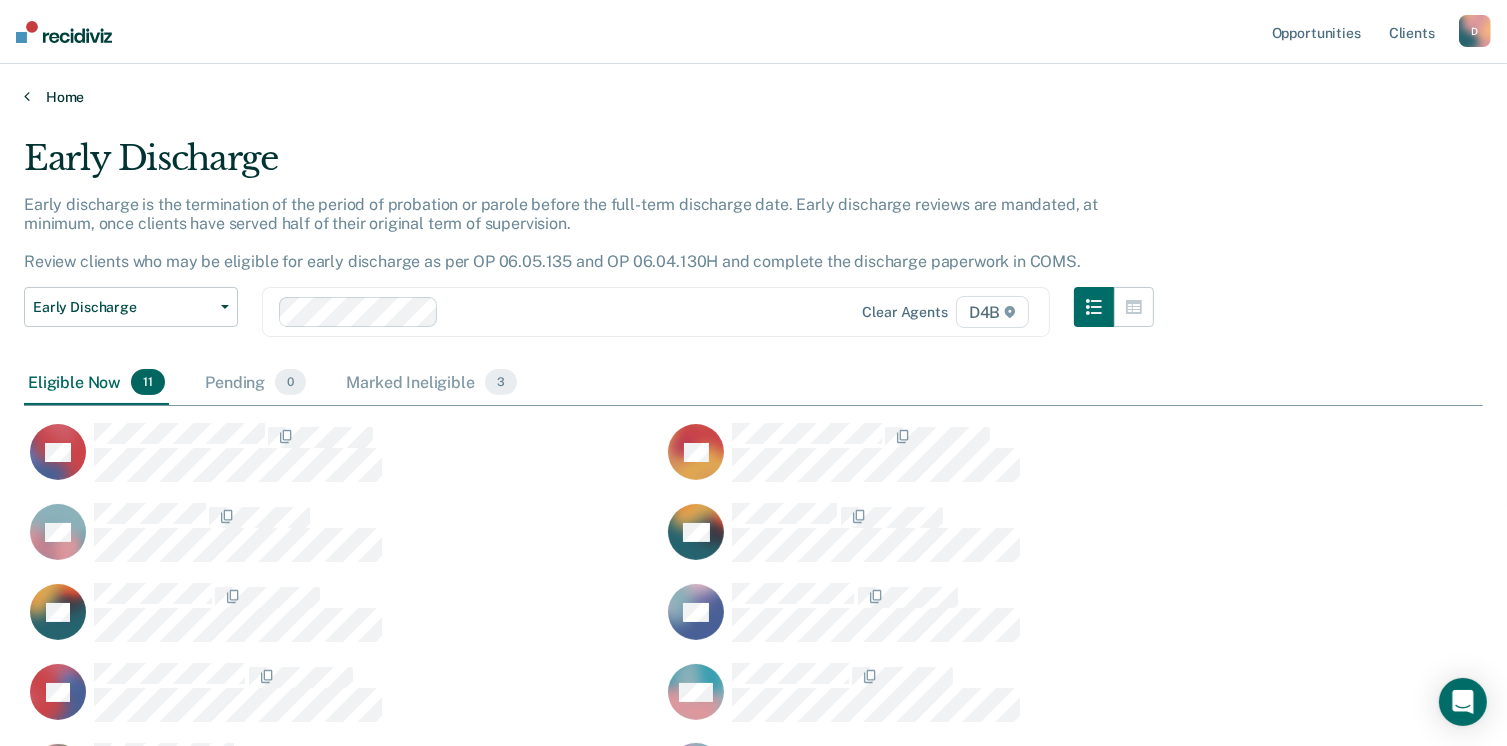 click on "Home" at bounding box center (753, 97) 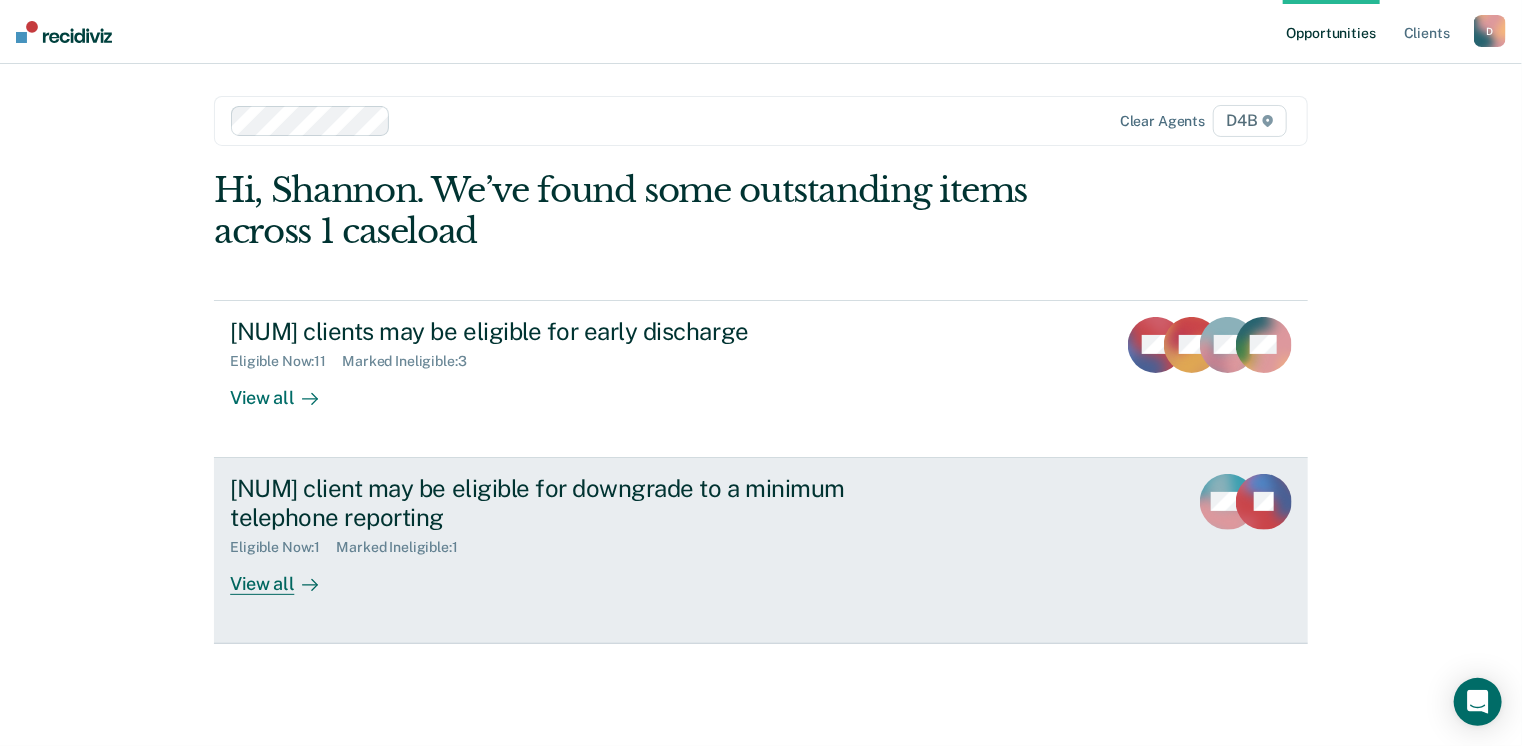 click on "View all" at bounding box center [286, 575] 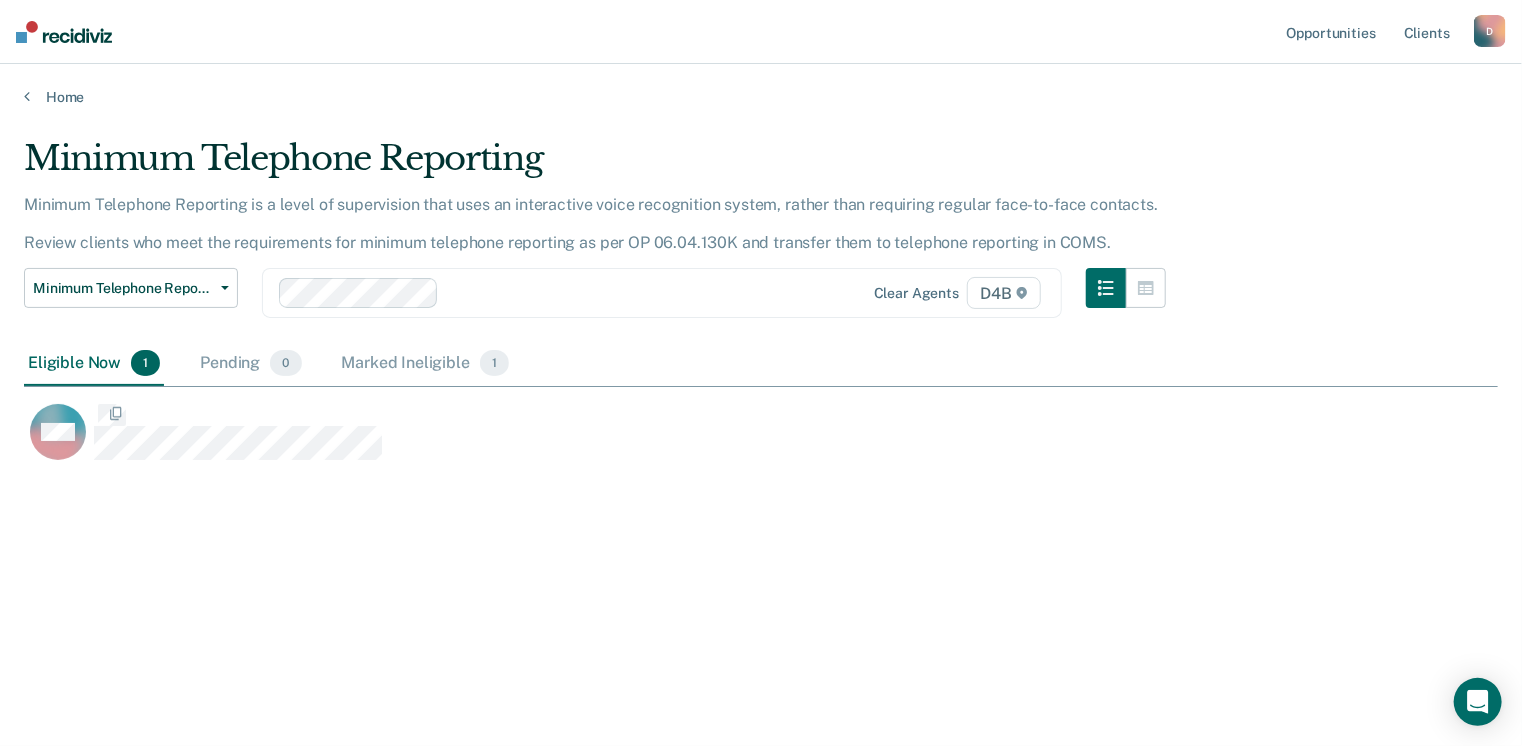 scroll, scrollTop: 16, scrollLeft: 16, axis: both 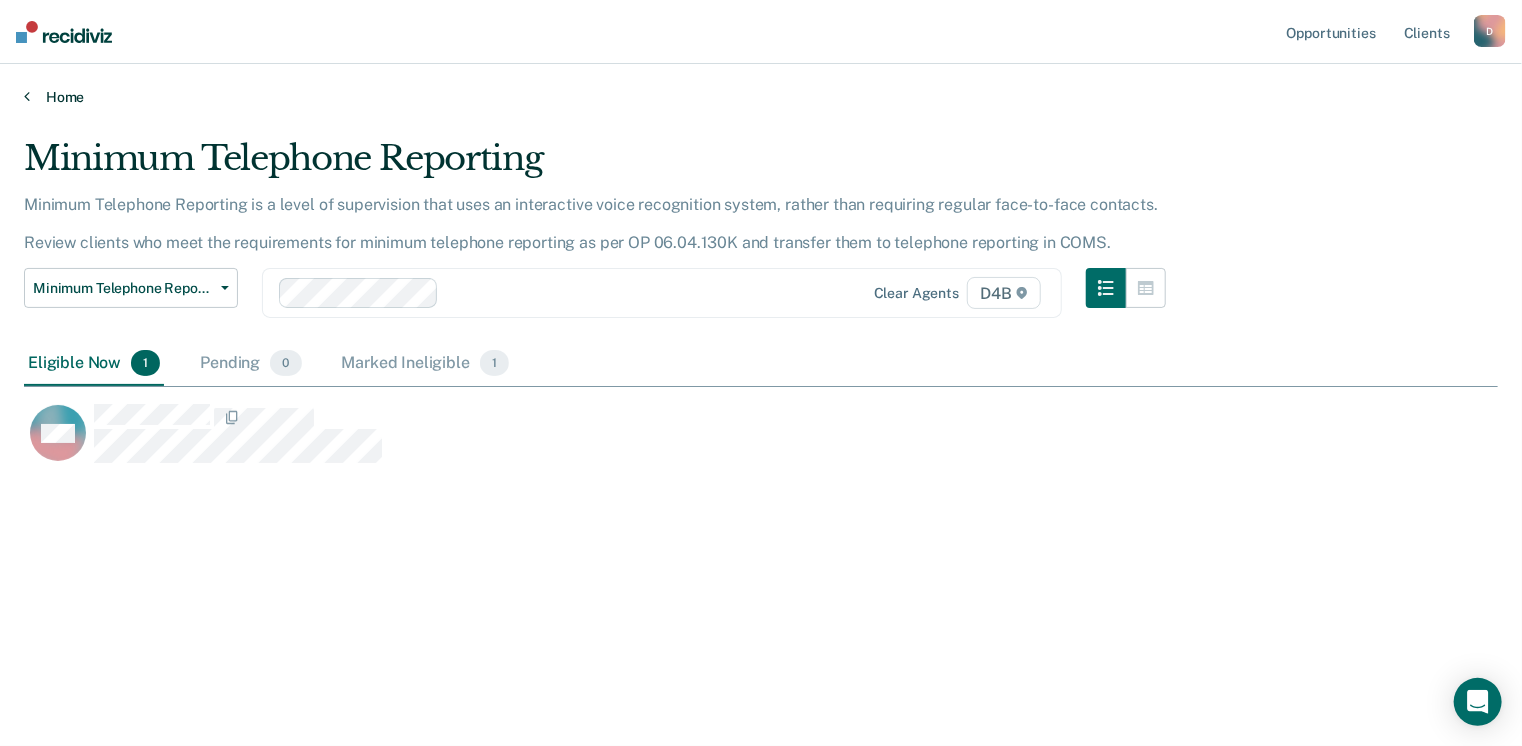 click at bounding box center (27, 96) 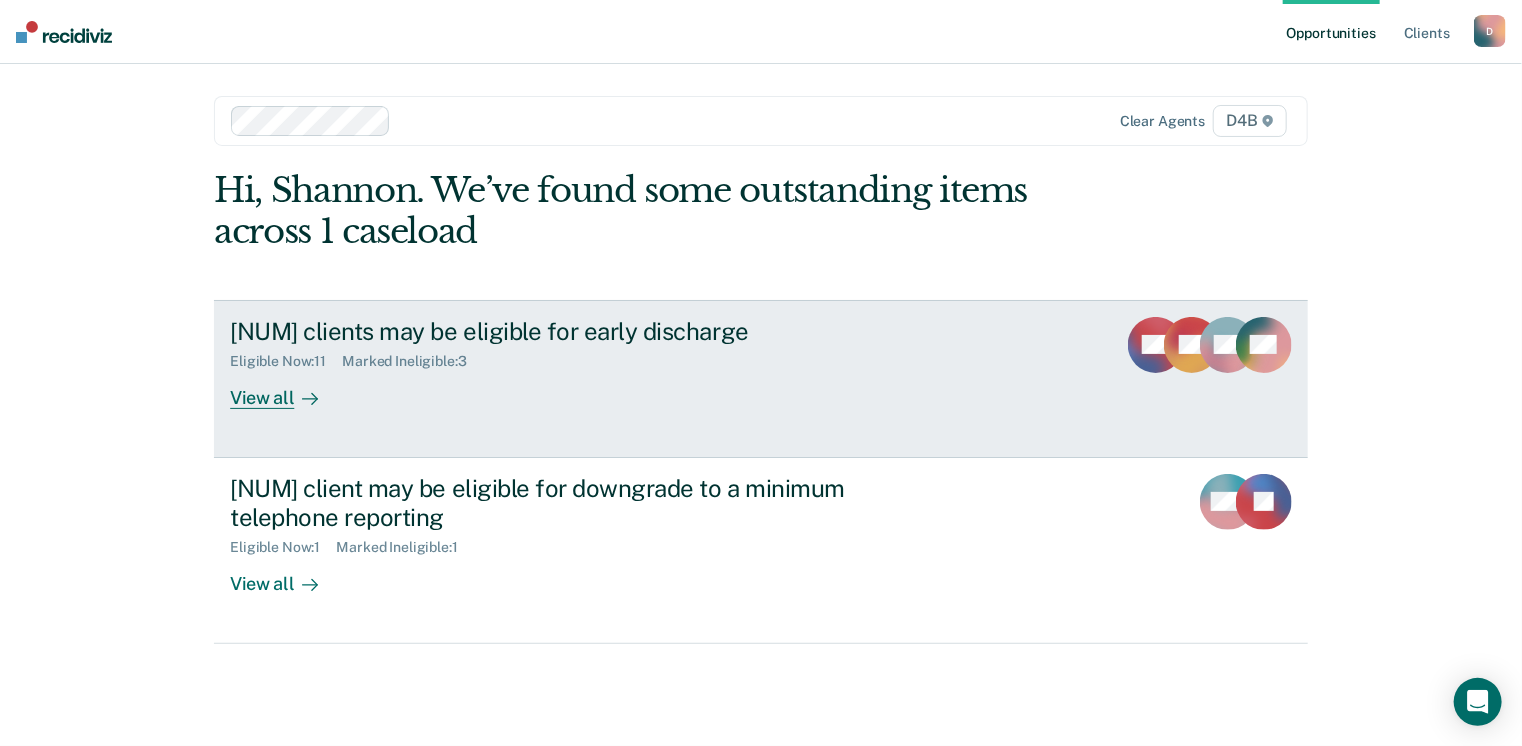 click on "View all" at bounding box center [286, 389] 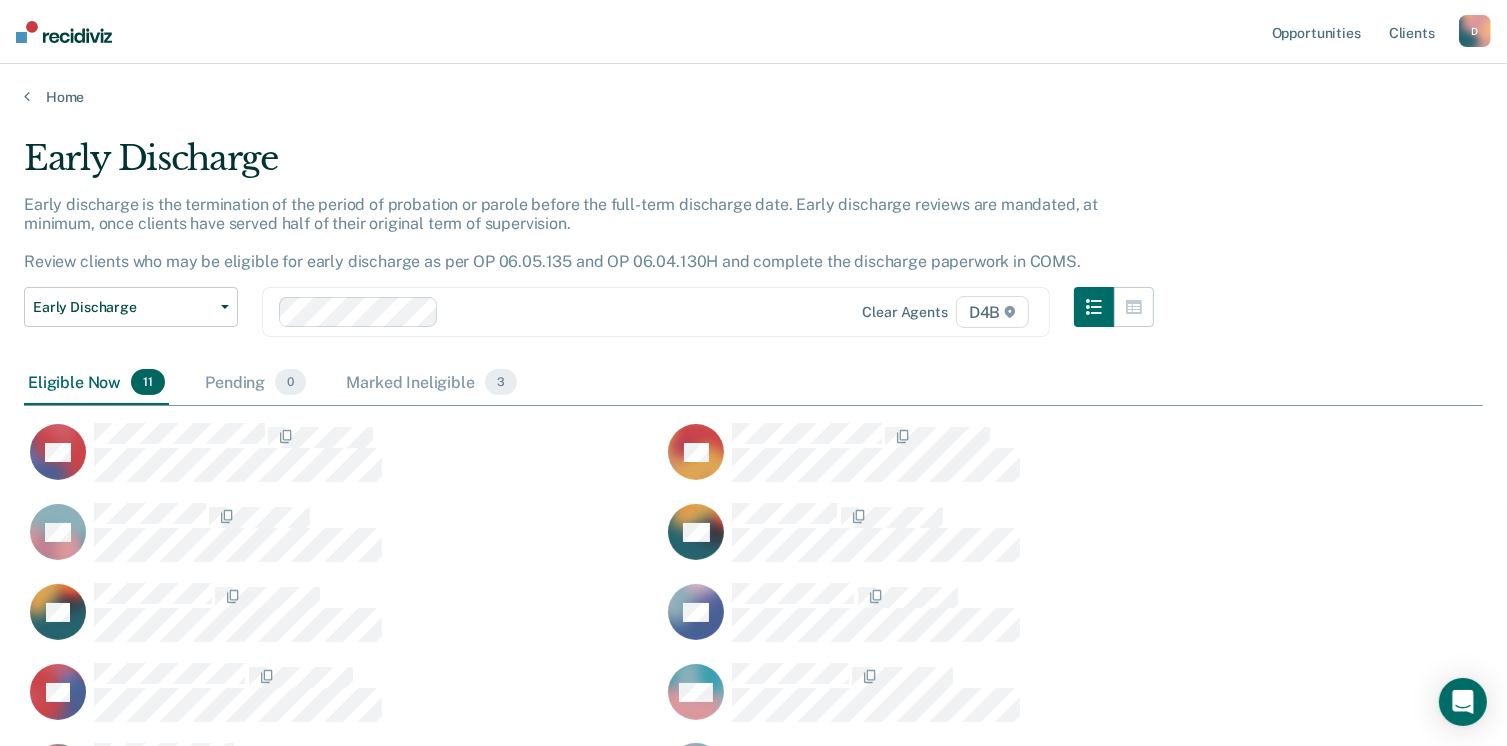 scroll, scrollTop: 16, scrollLeft: 16, axis: both 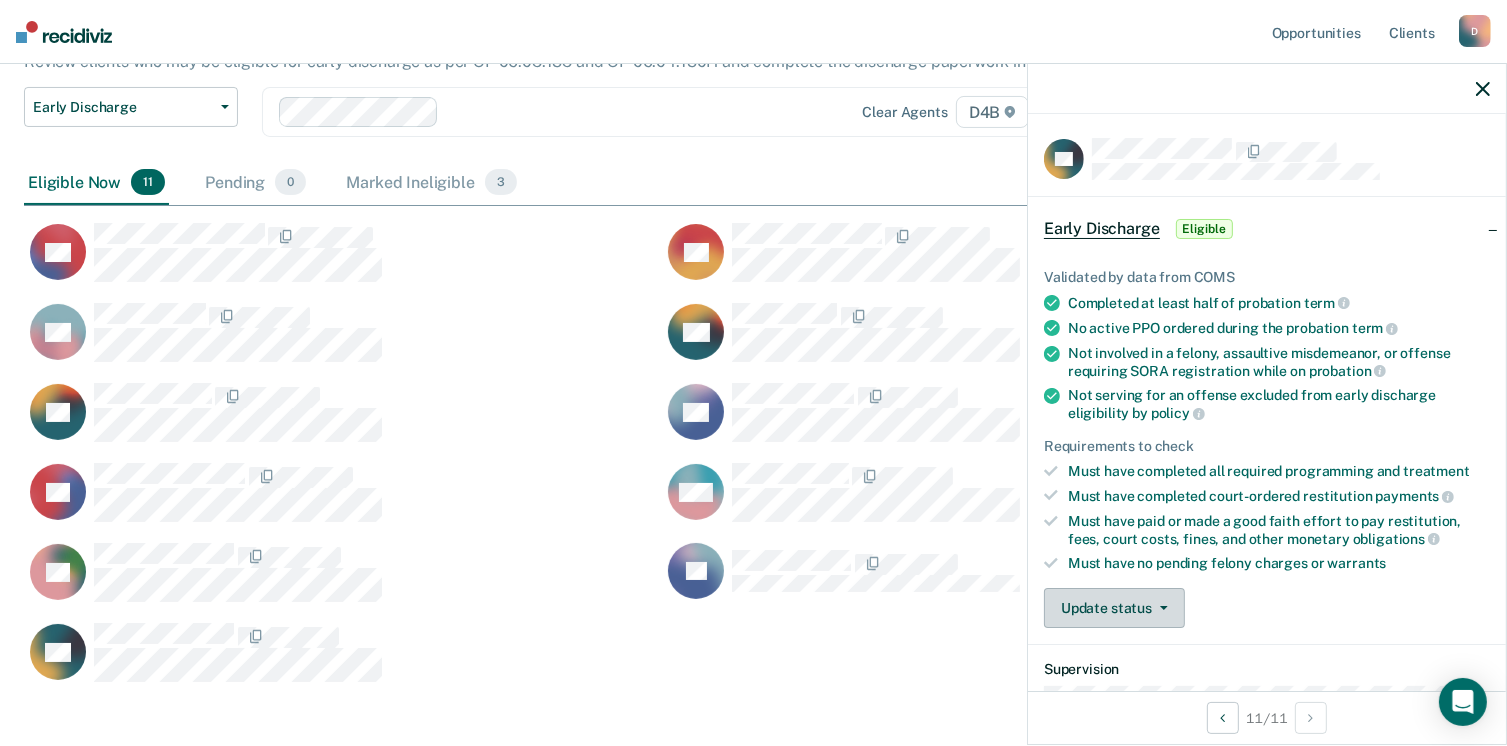 click on "Update status" at bounding box center (1114, 608) 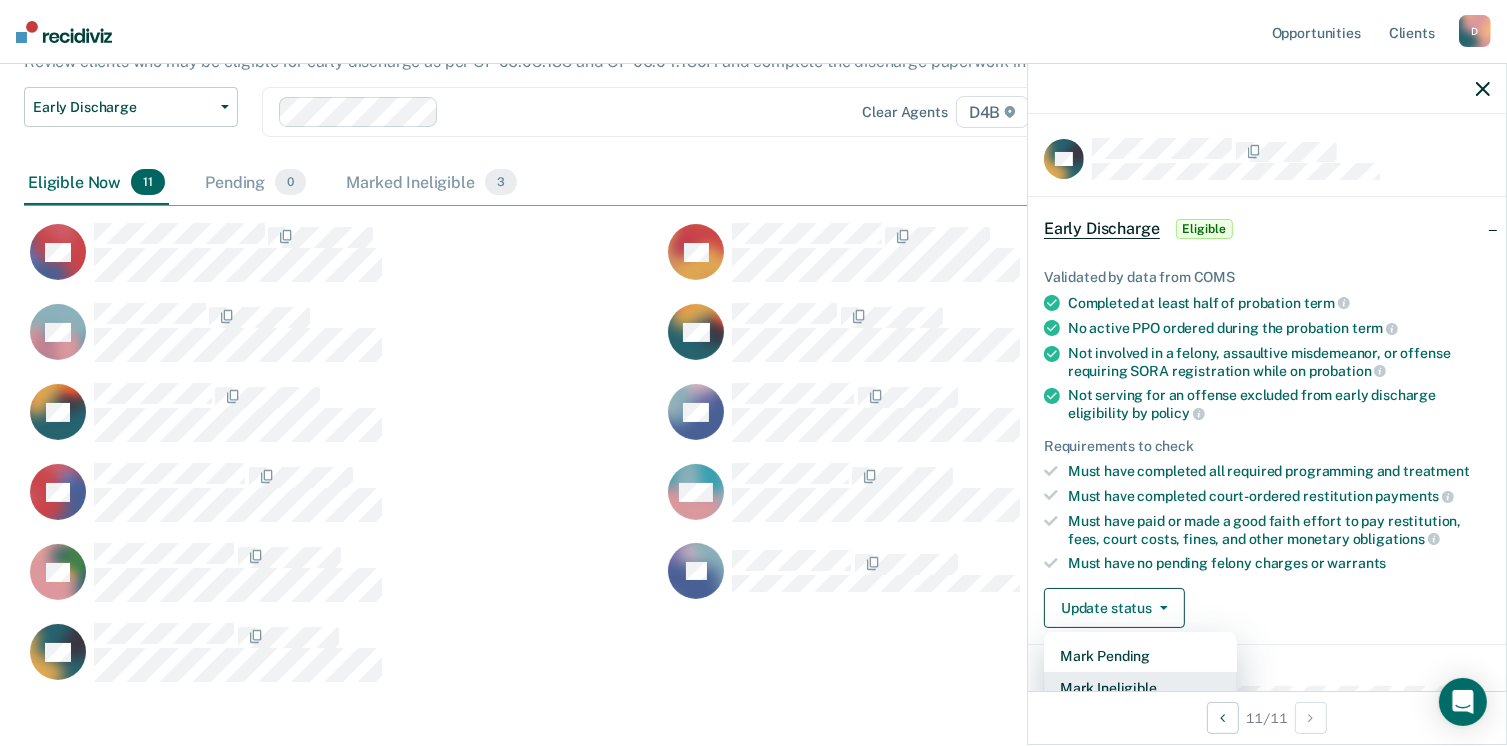 scroll, scrollTop: 5, scrollLeft: 0, axis: vertical 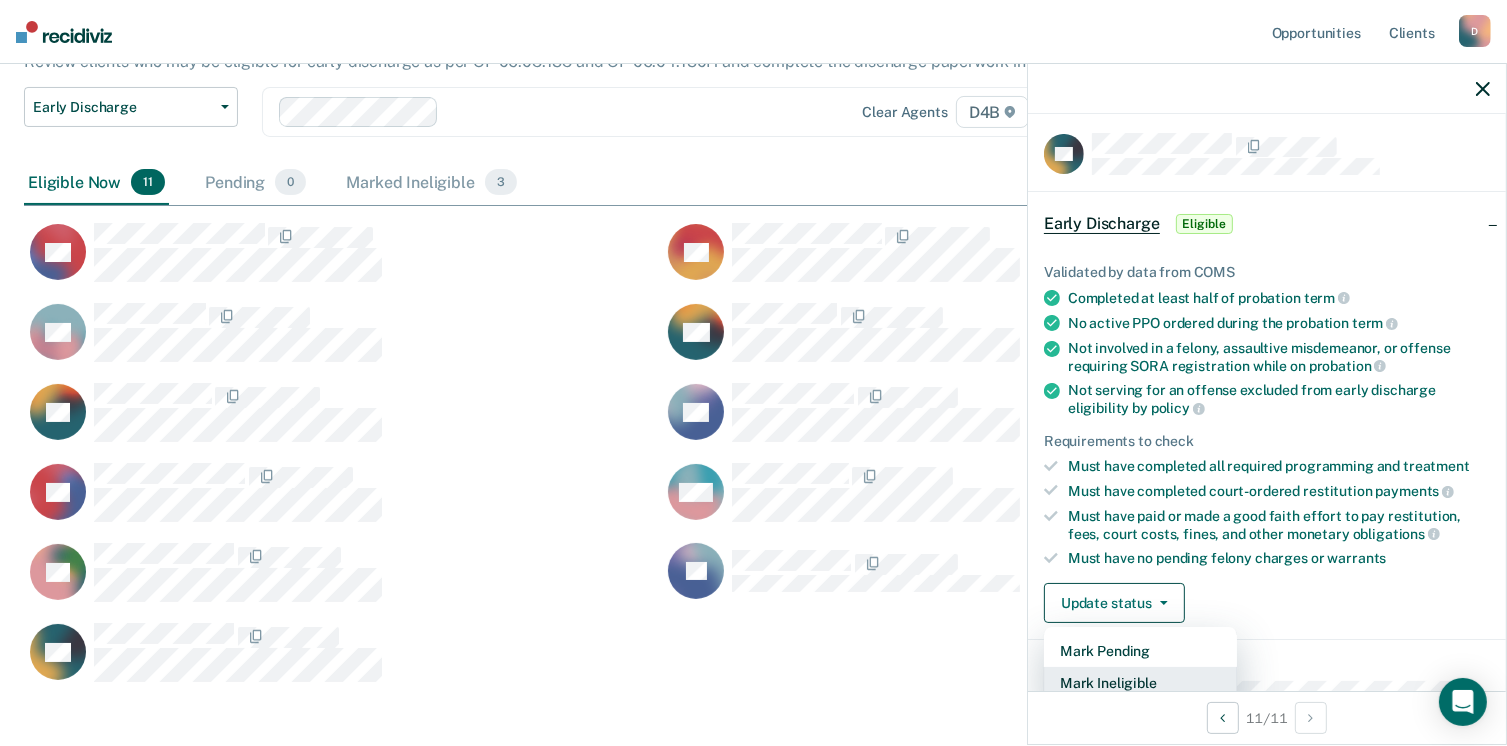 click on "Mark Ineligible" at bounding box center [1140, 683] 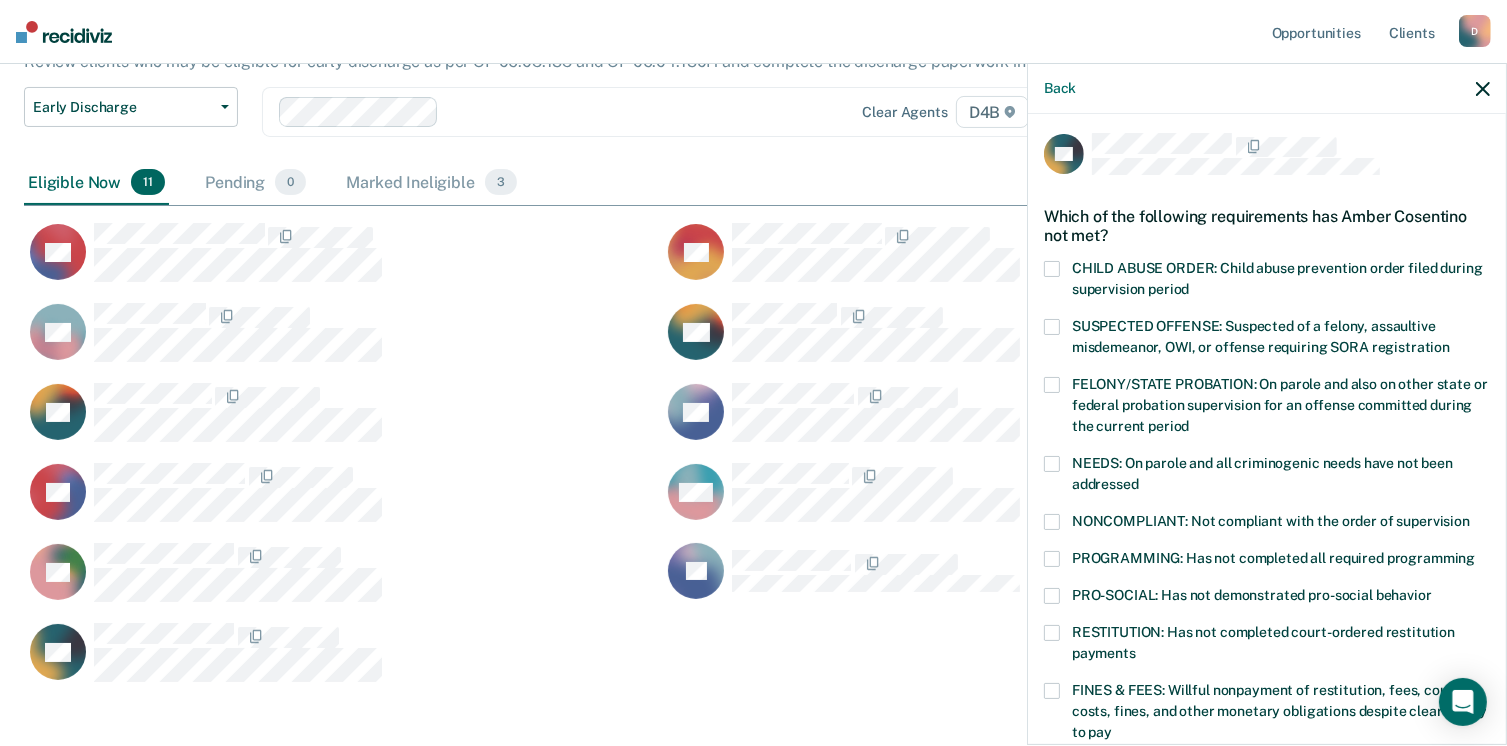 click at bounding box center (1052, 559) 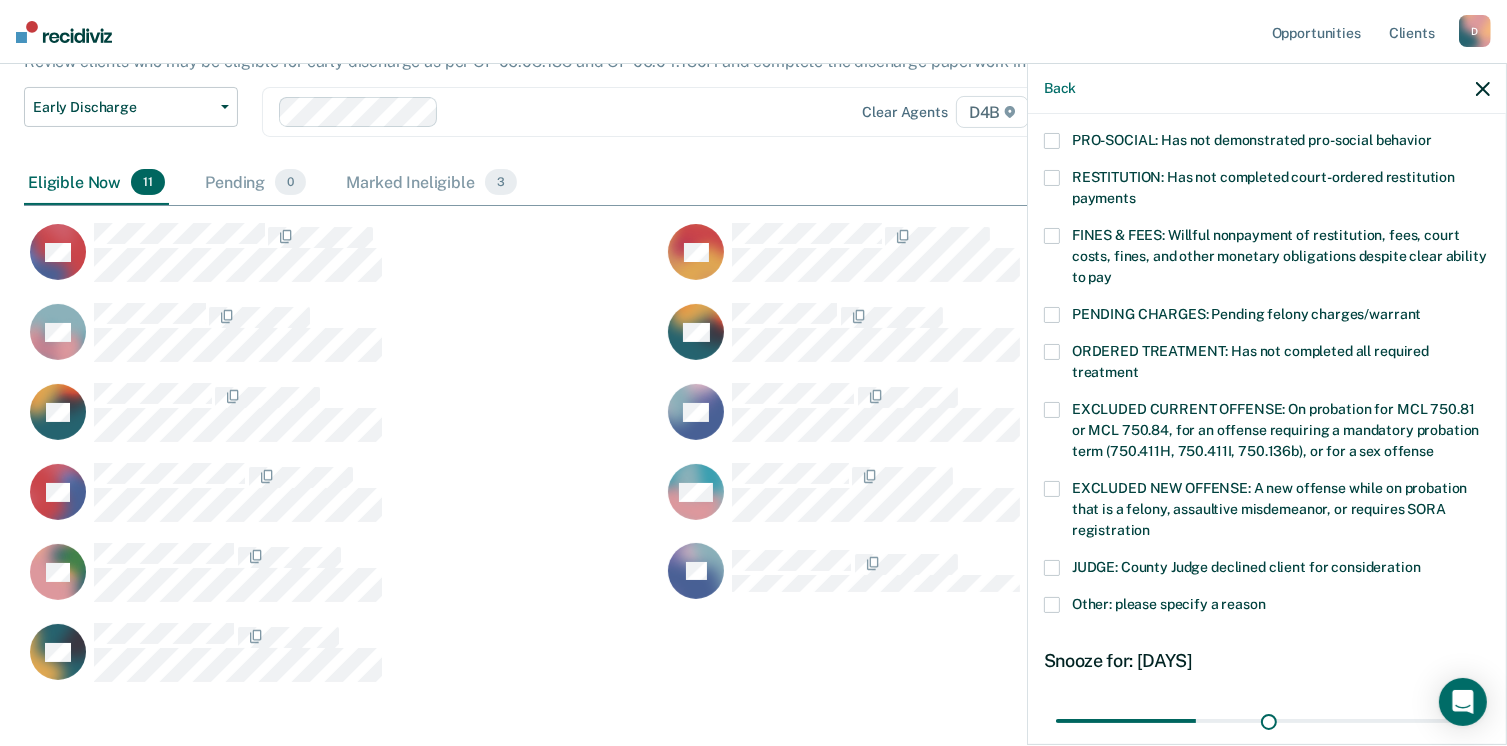 scroll, scrollTop: 505, scrollLeft: 0, axis: vertical 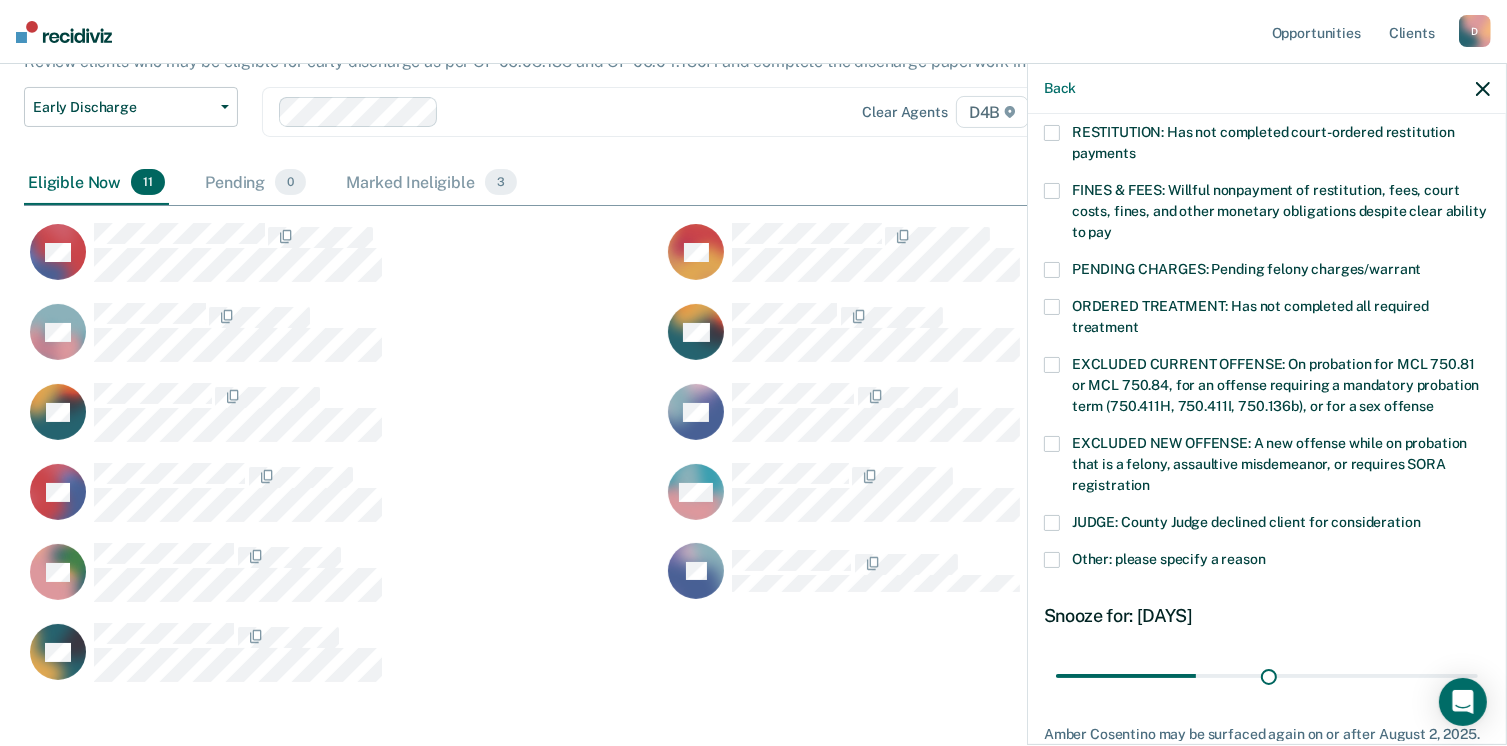click at bounding box center (1052, 560) 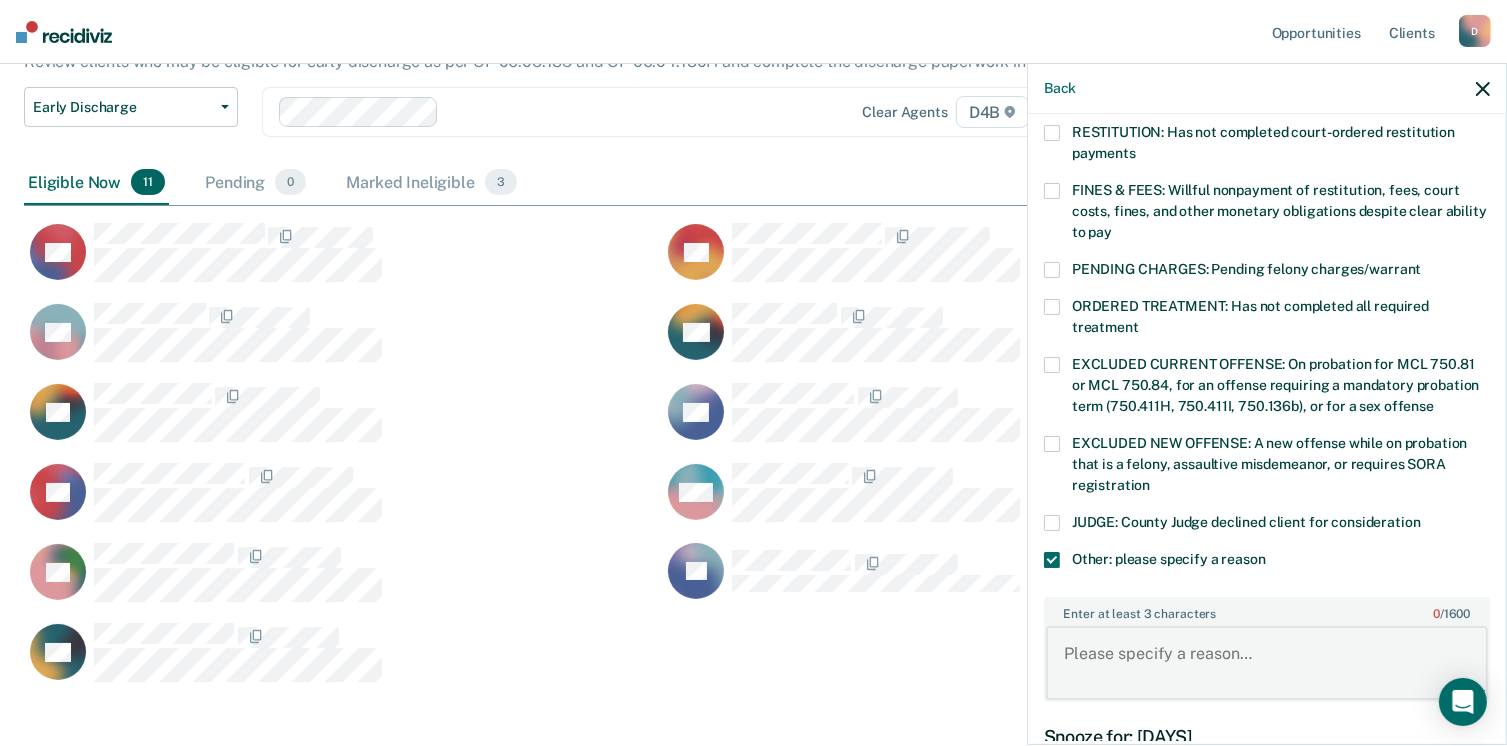 click on "Enter at least 3 characters [NUM]  /  [NUM]" at bounding box center (1267, 663) 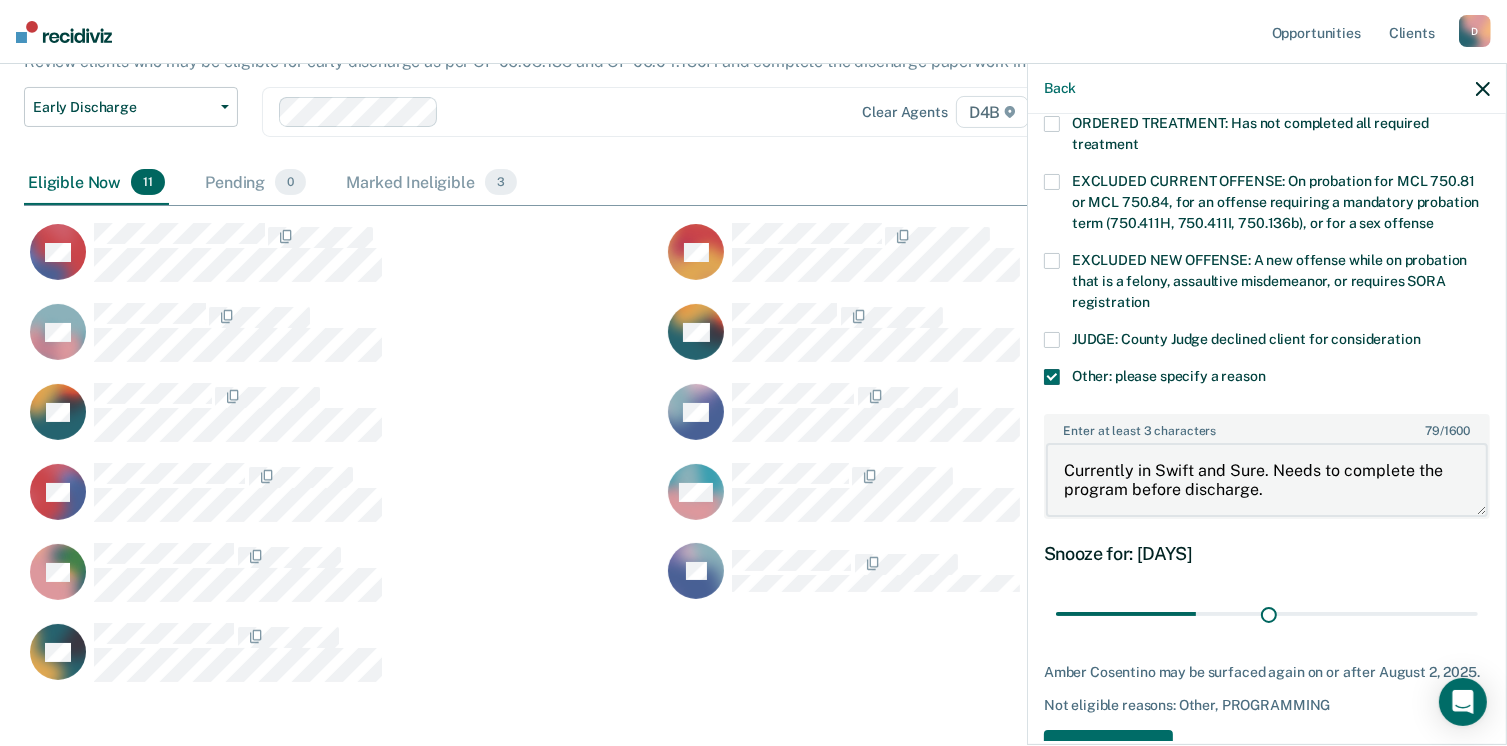 scroll, scrollTop: 705, scrollLeft: 0, axis: vertical 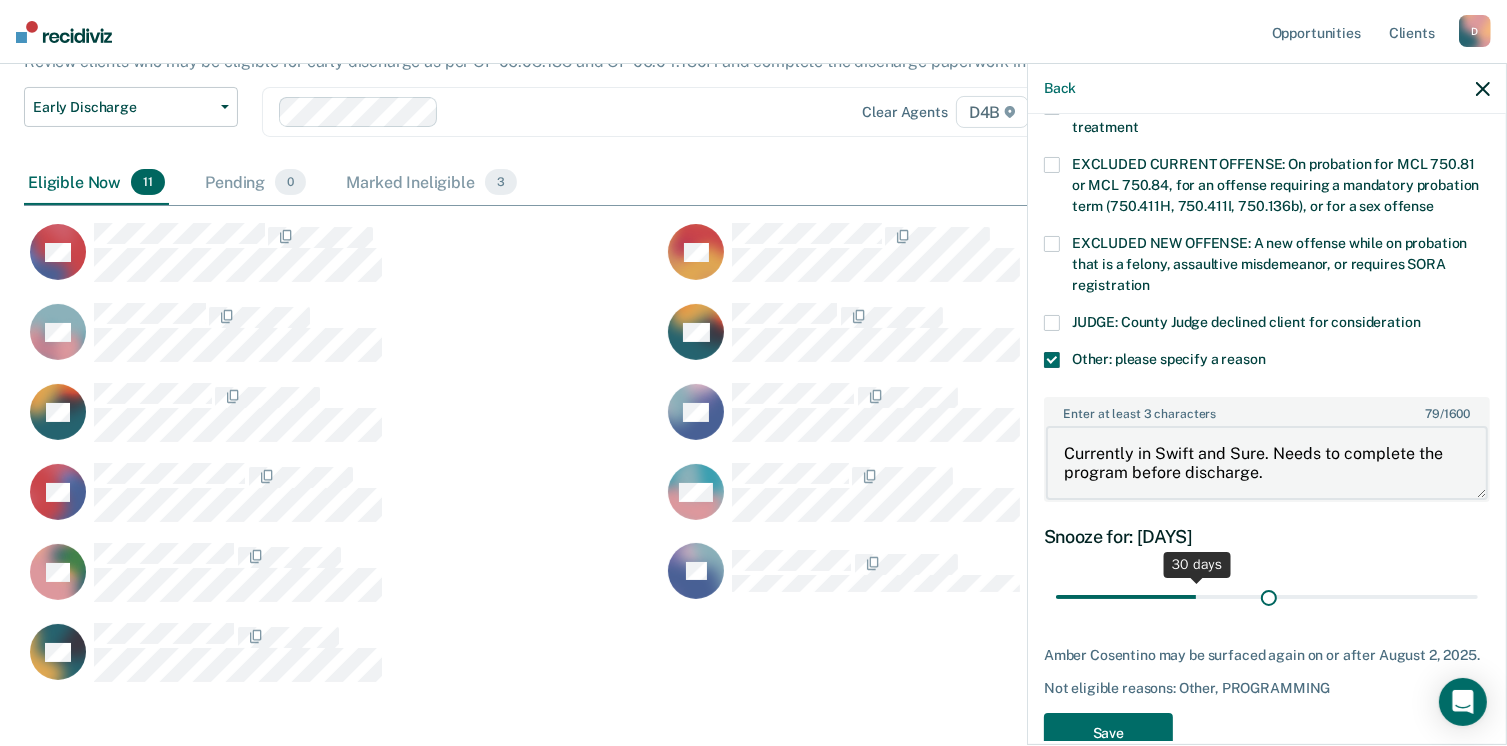 type on "Currently in Swift and Sure. Needs to complete the program before discharge." 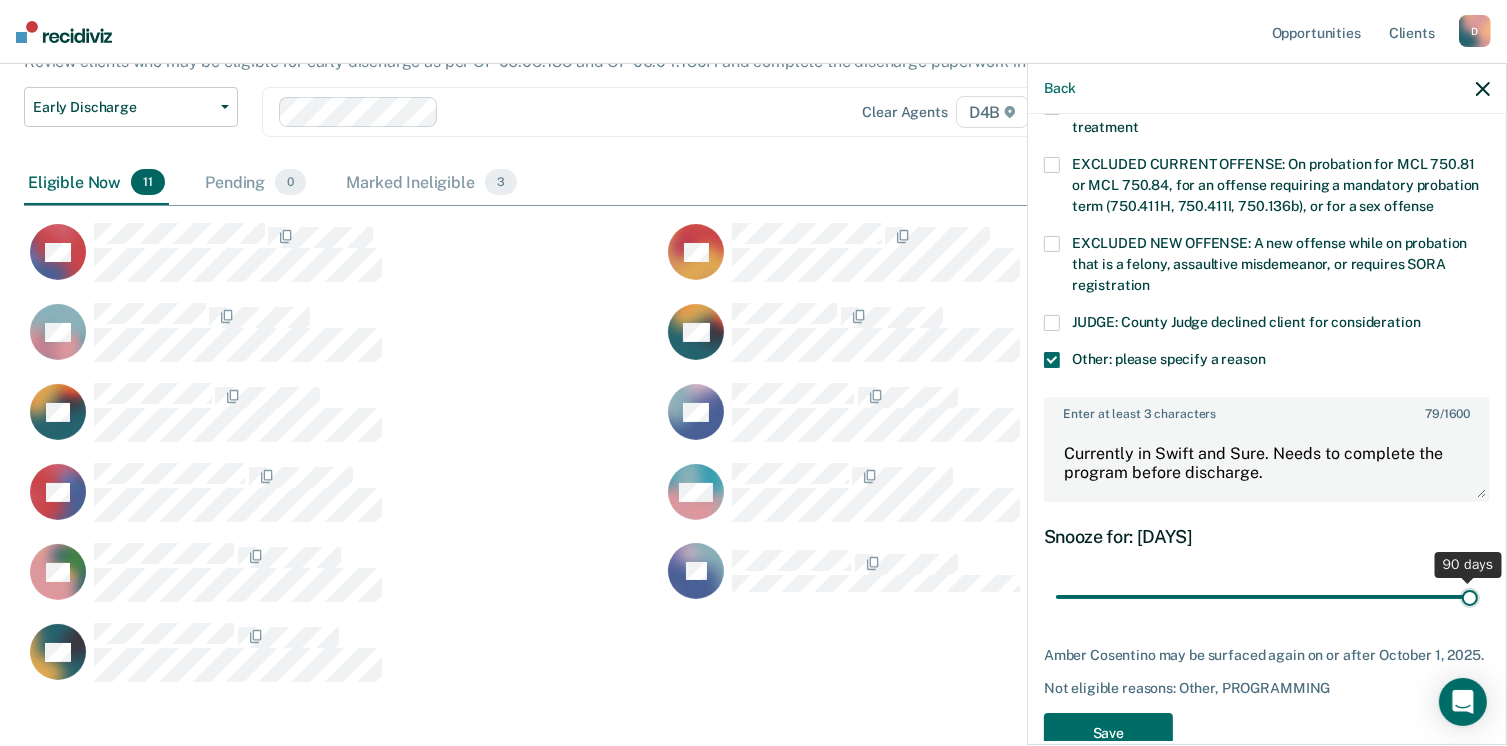 drag, startPoint x: 1188, startPoint y: 597, endPoint x: 1508, endPoint y: 607, distance: 320.15622 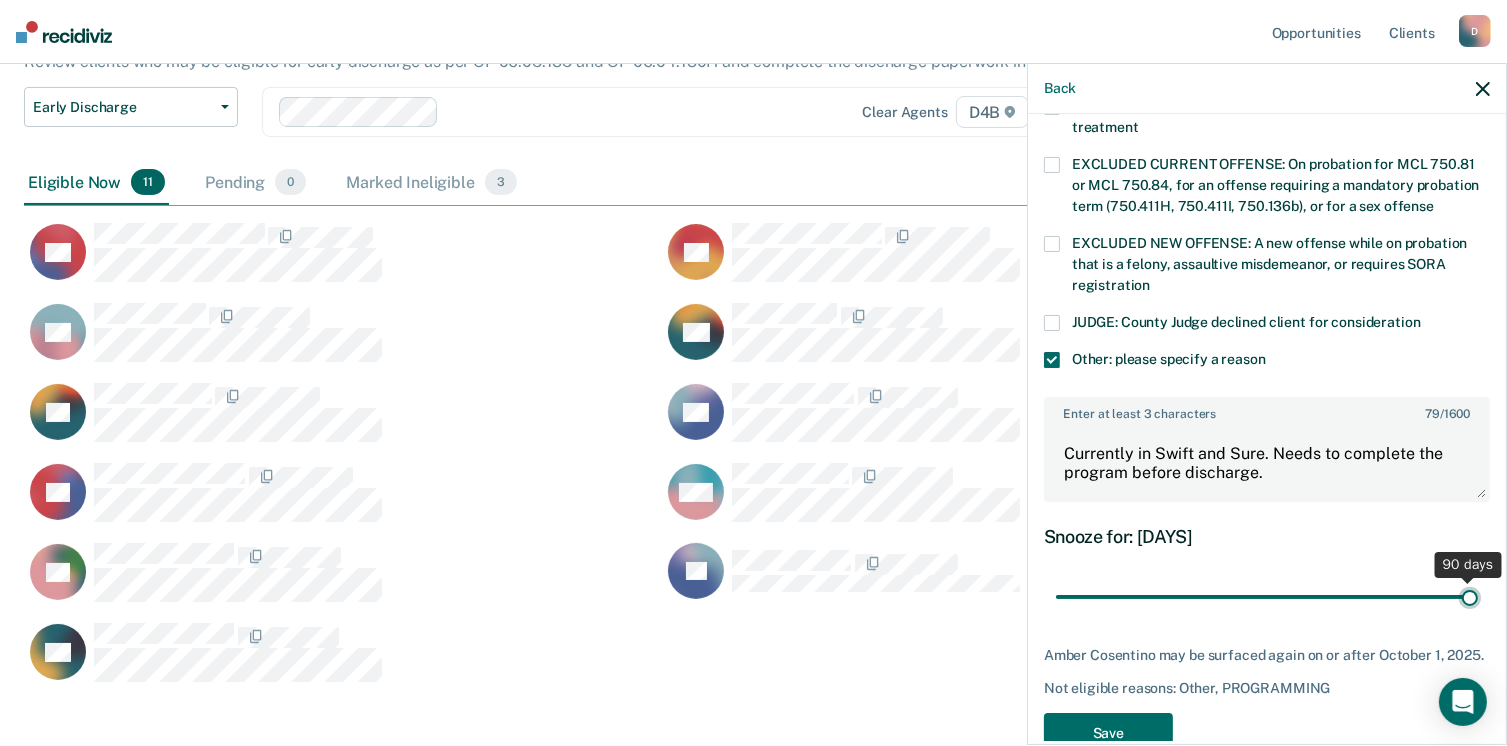type on "90" 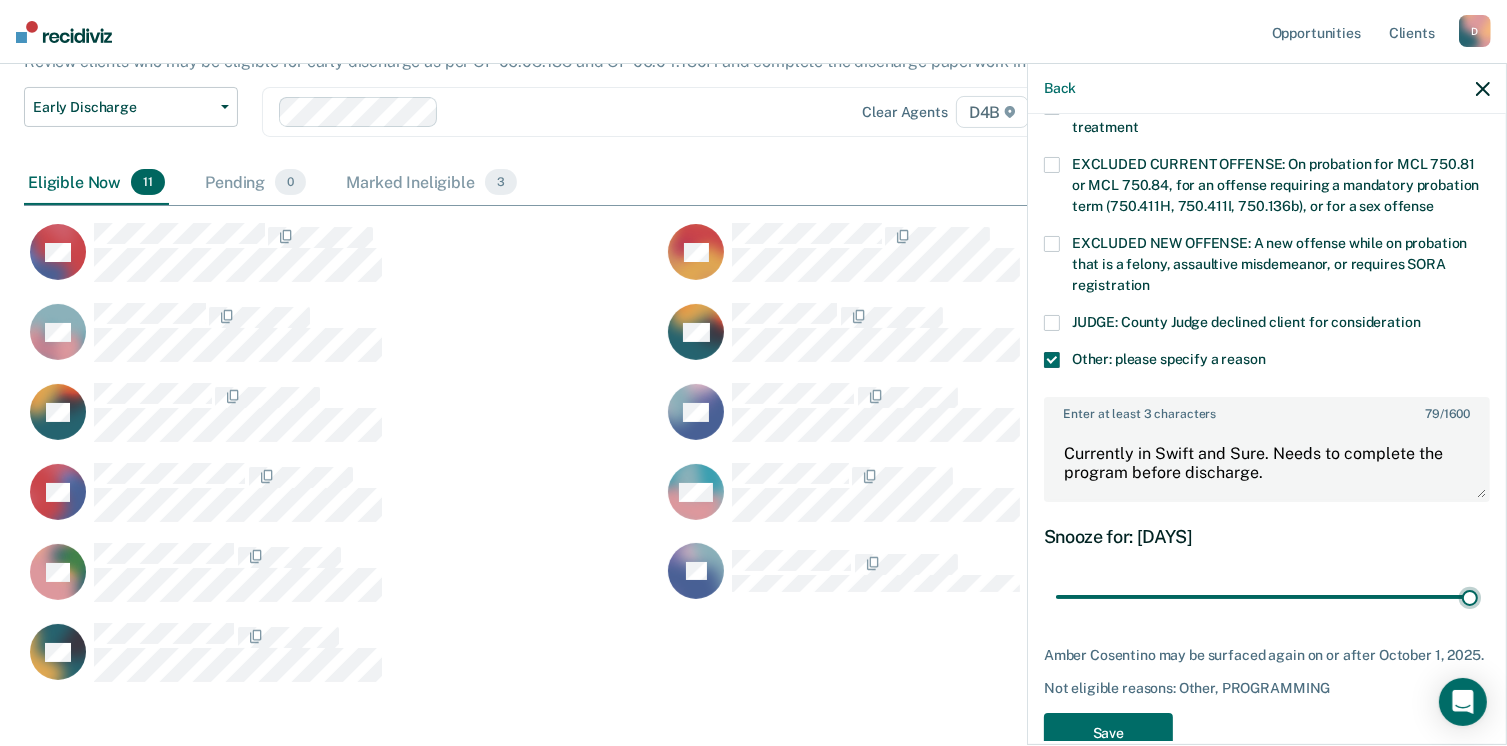scroll, scrollTop: 766, scrollLeft: 0, axis: vertical 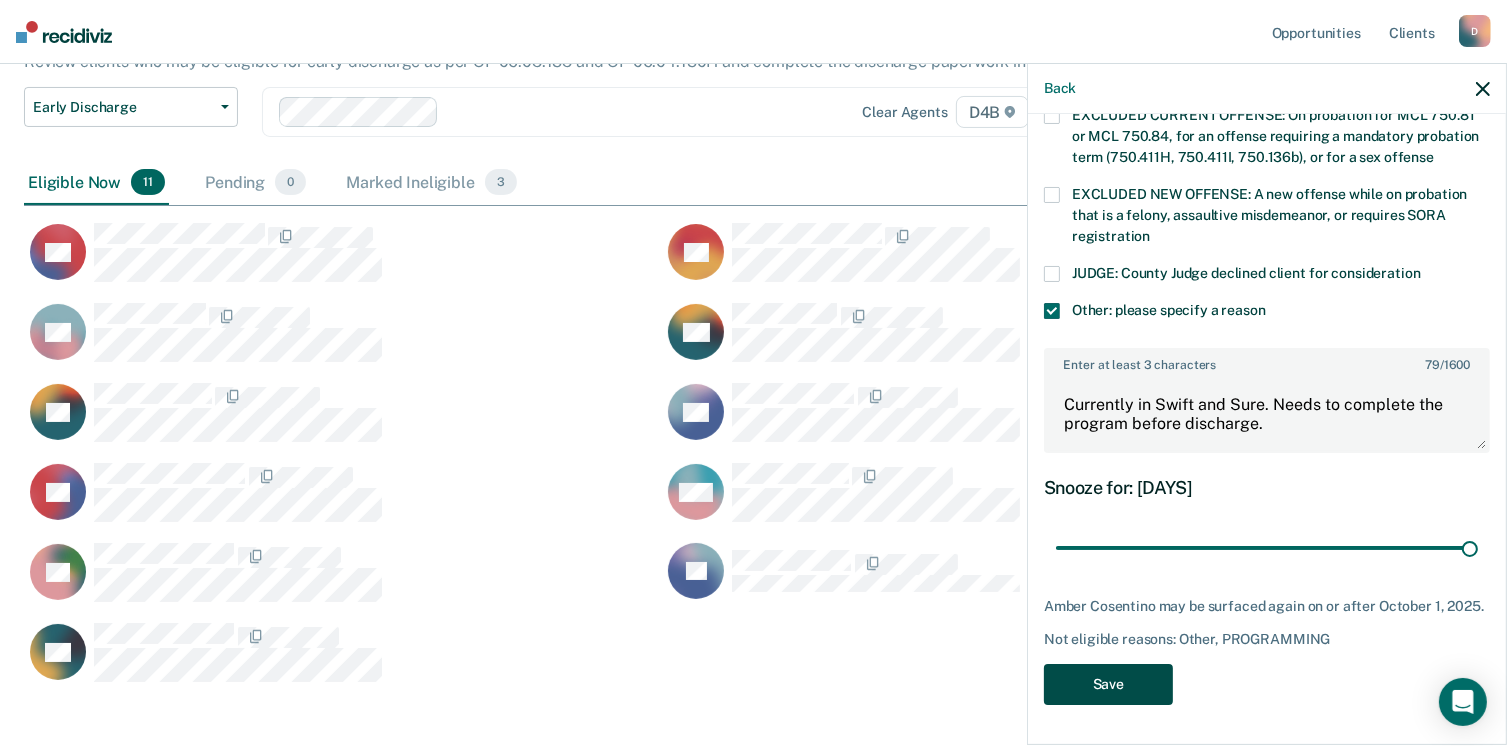 click on "Save" at bounding box center [1108, 684] 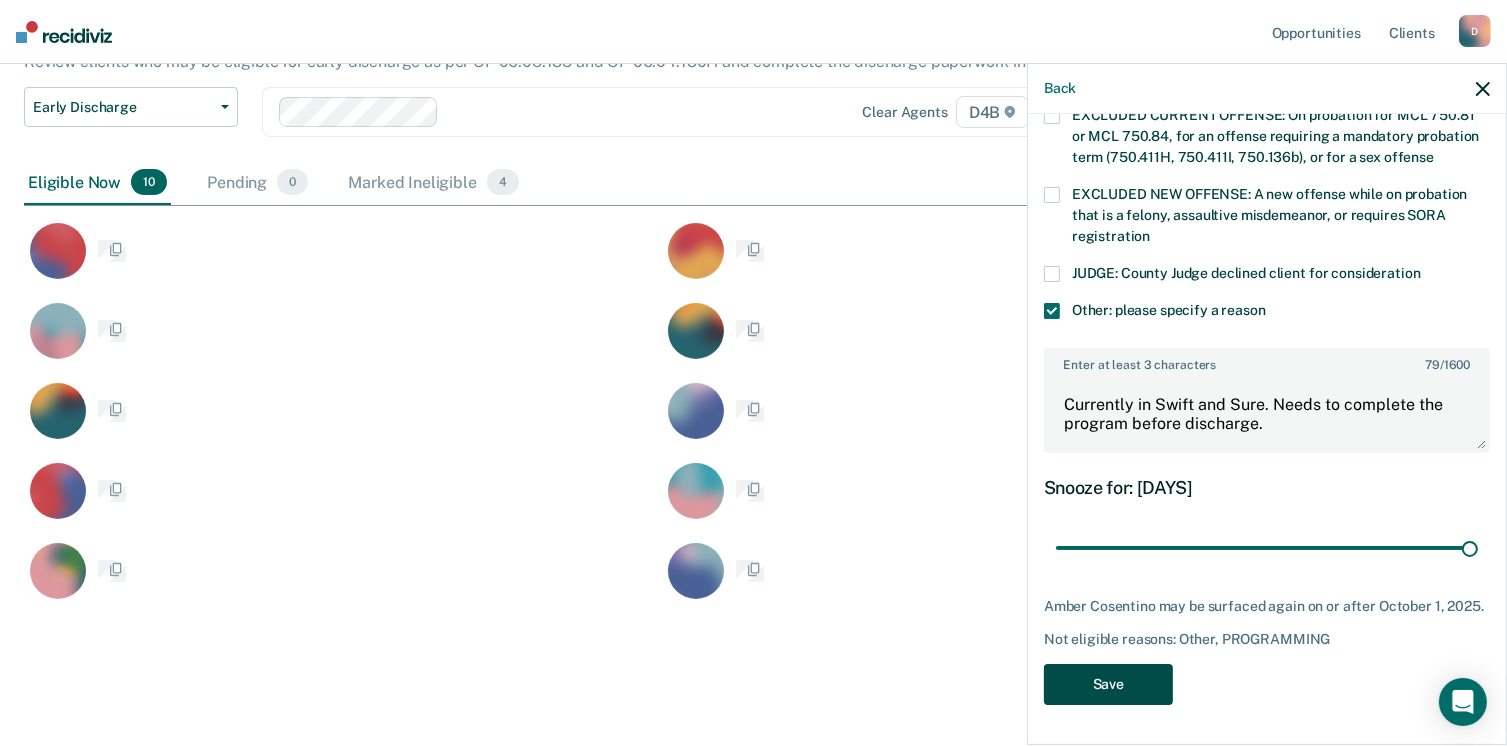 scroll, scrollTop: 660, scrollLeft: 1444, axis: both 